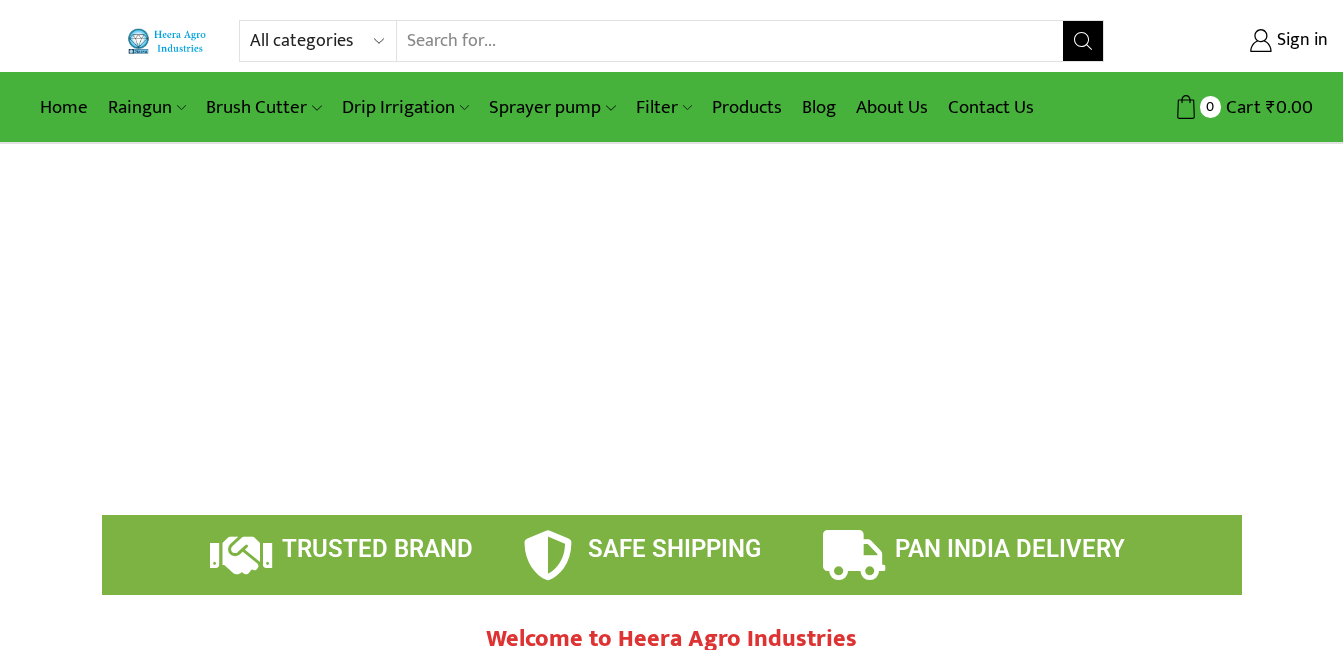 scroll, scrollTop: 0, scrollLeft: 0, axis: both 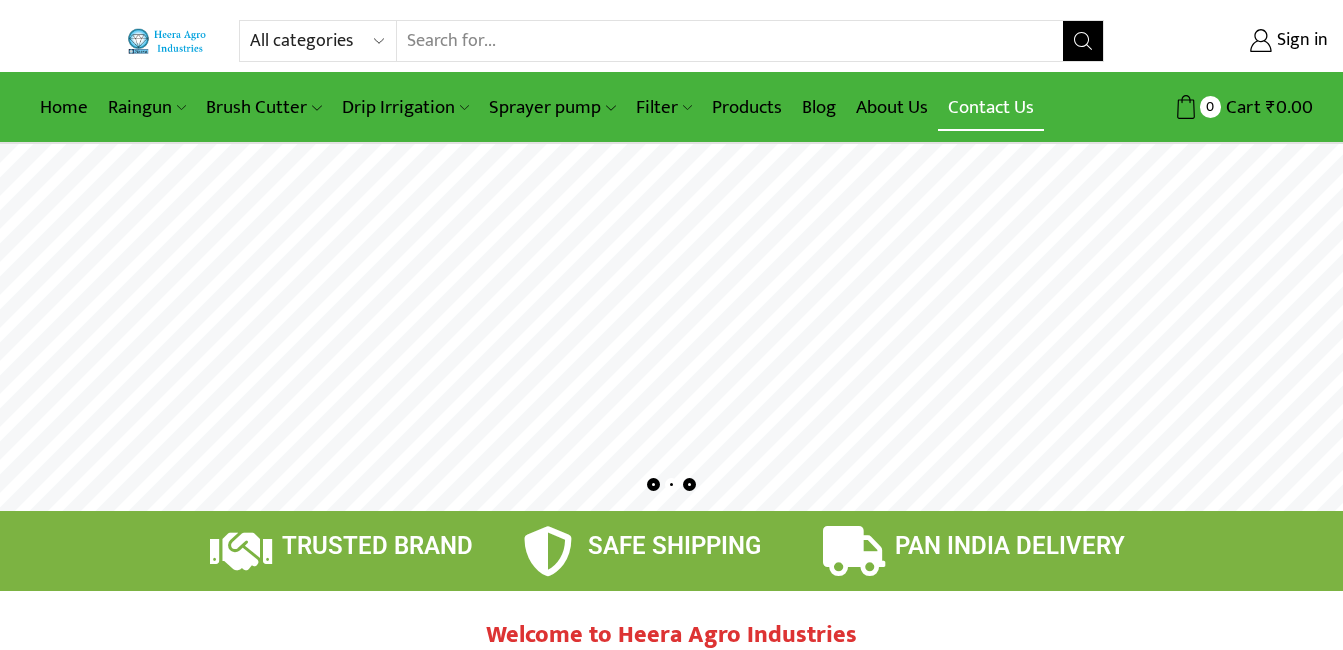 click on "Contact Us" at bounding box center [991, 107] 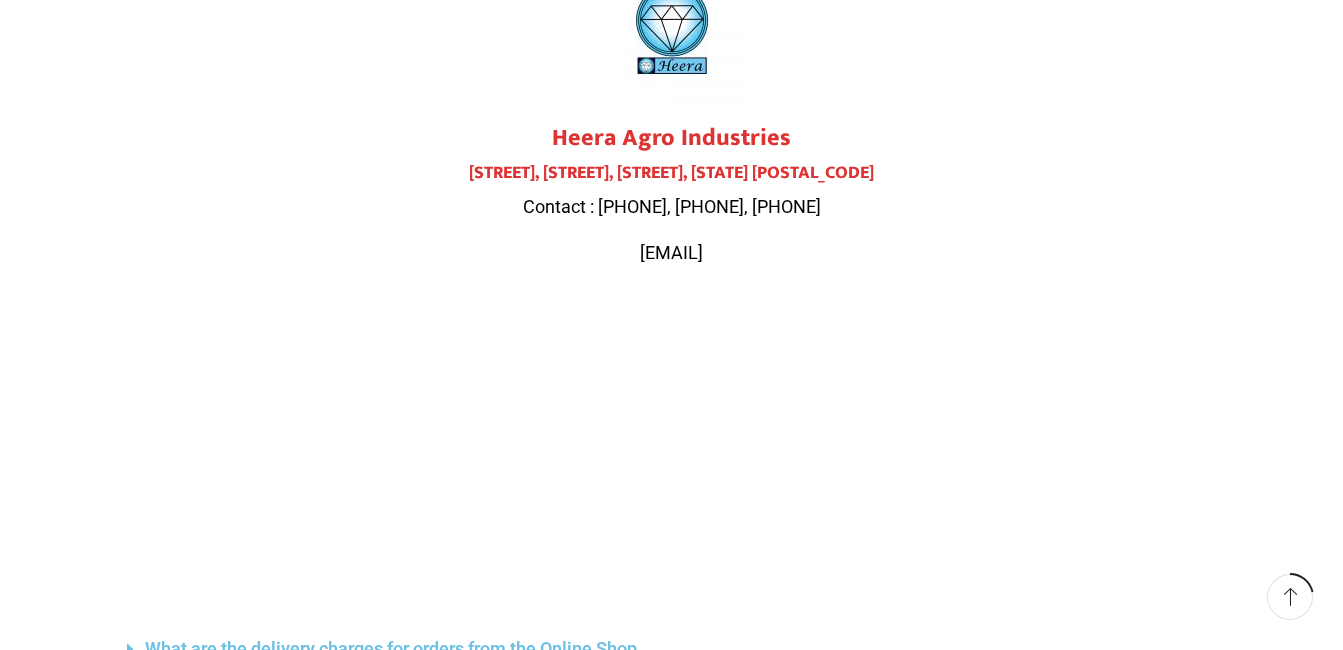 scroll, scrollTop: 0, scrollLeft: 0, axis: both 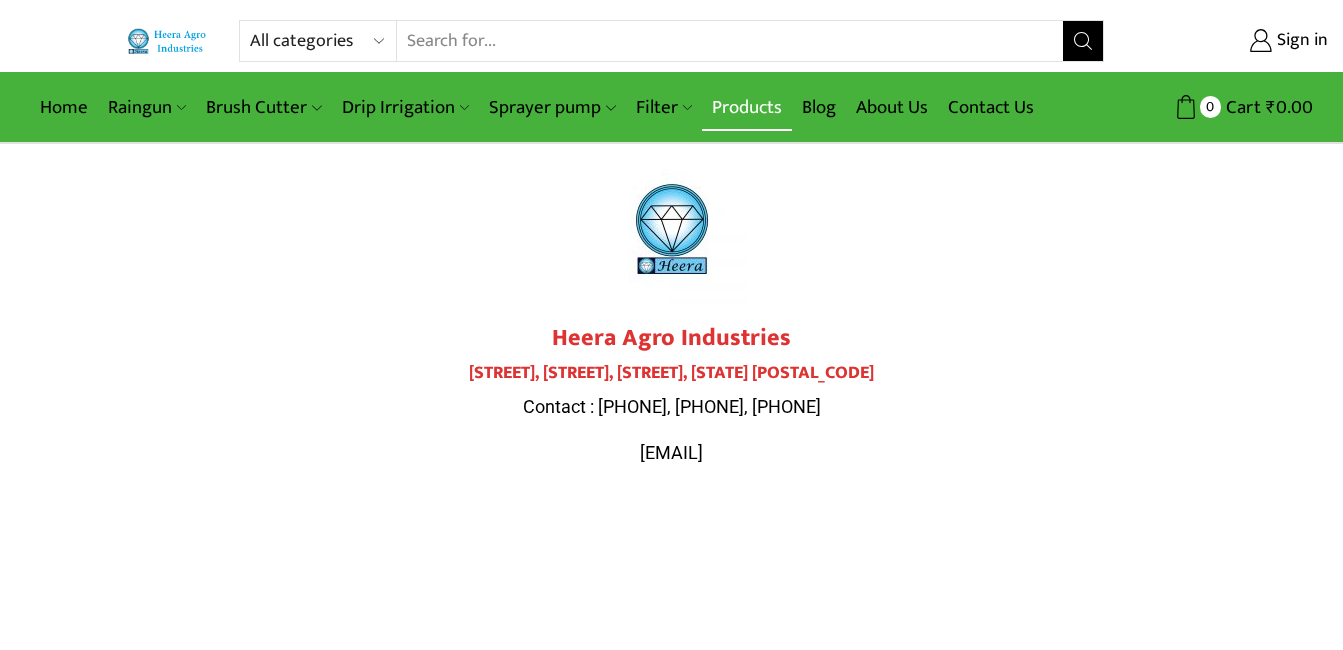 click on "Products" at bounding box center [747, 107] 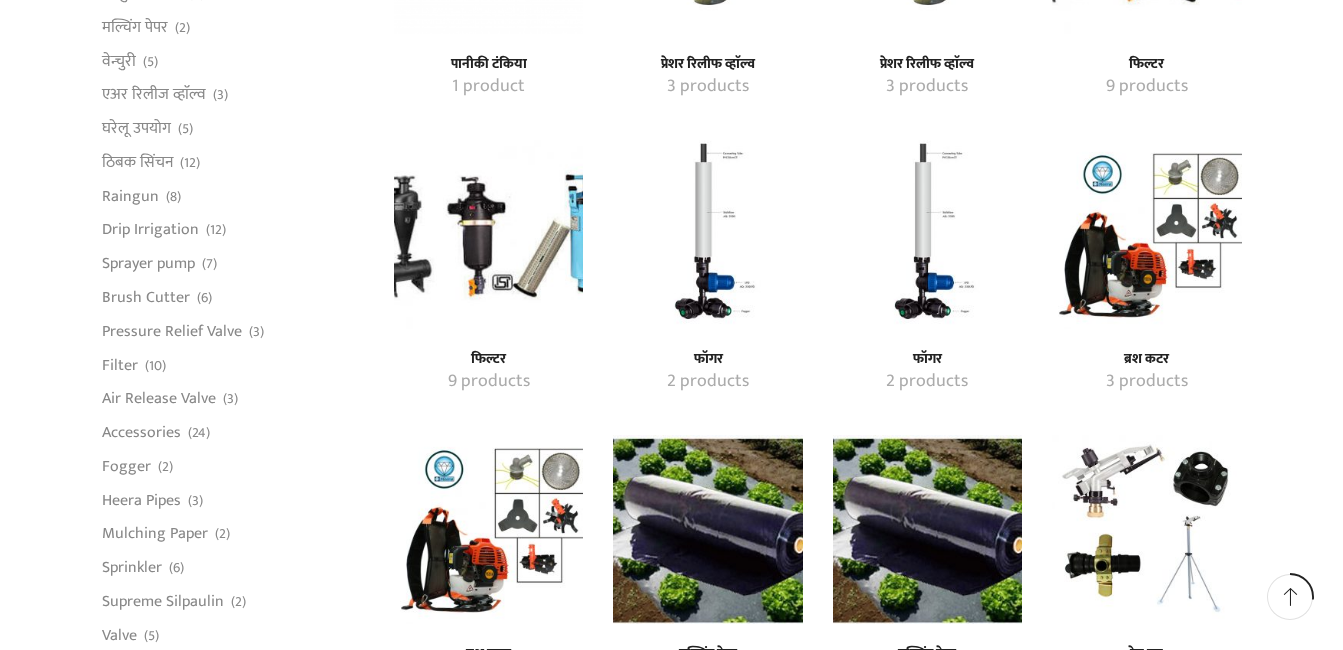 scroll, scrollTop: 1500, scrollLeft: 0, axis: vertical 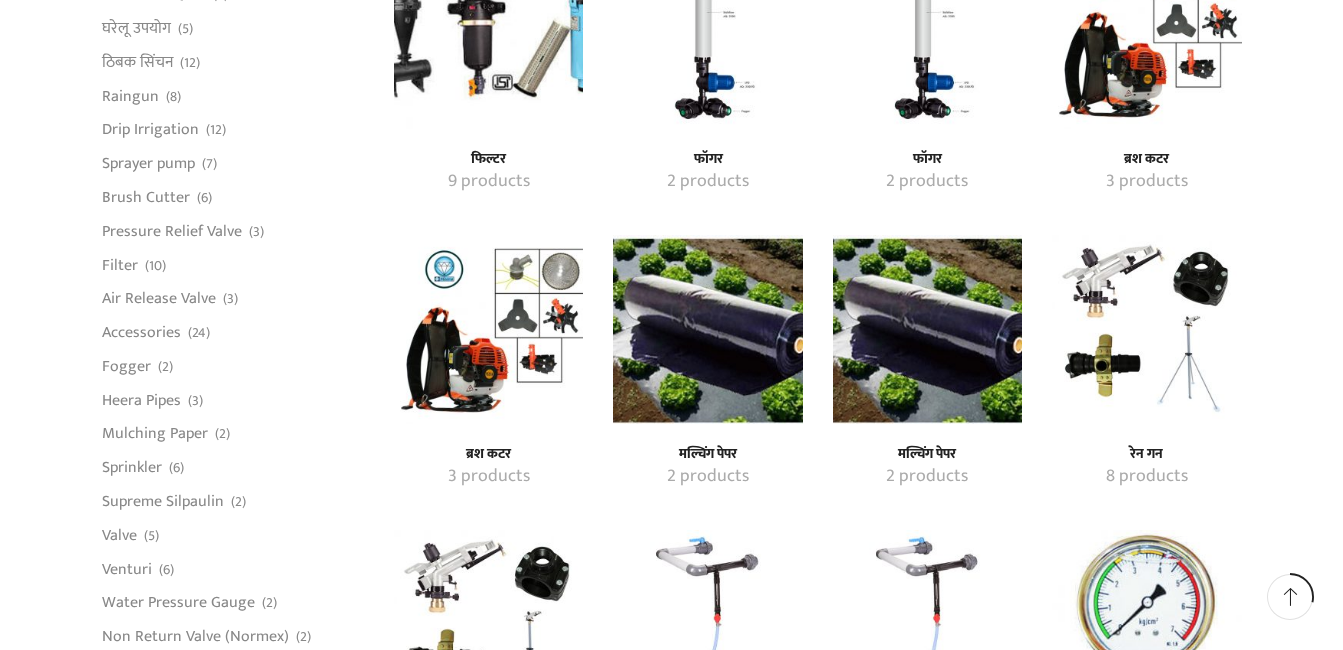 click on "2 products" at bounding box center [708, 477] 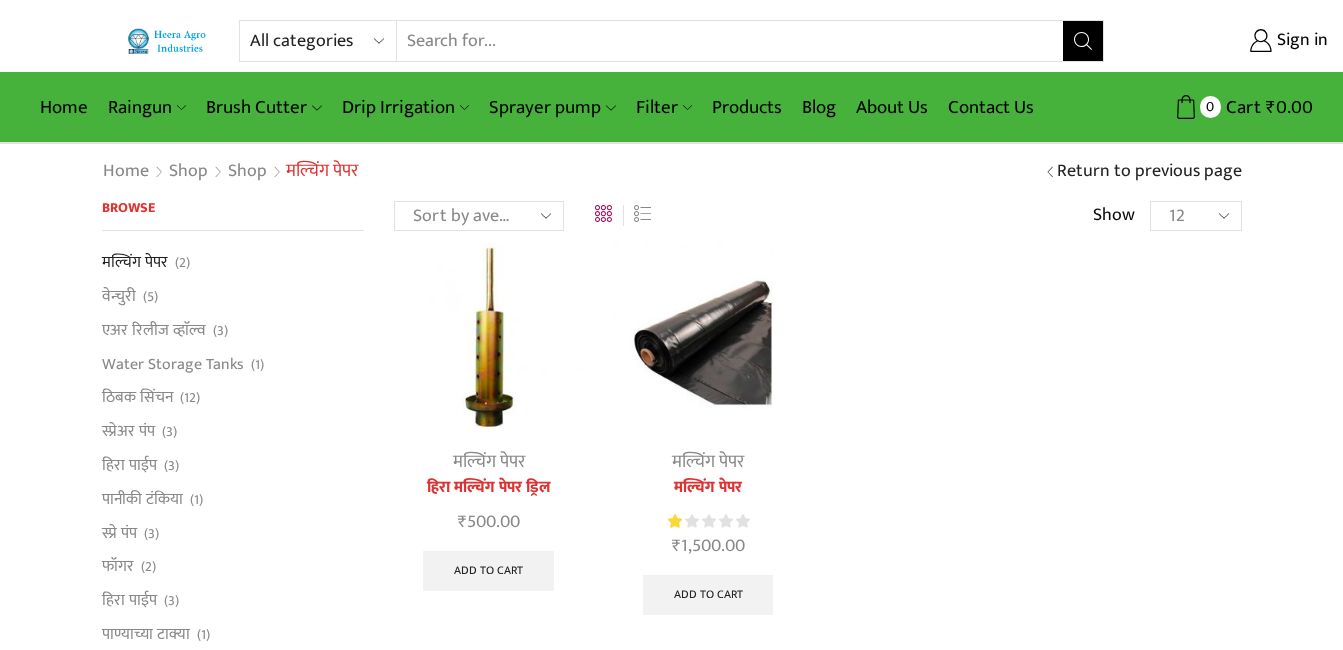 scroll, scrollTop: 100, scrollLeft: 0, axis: vertical 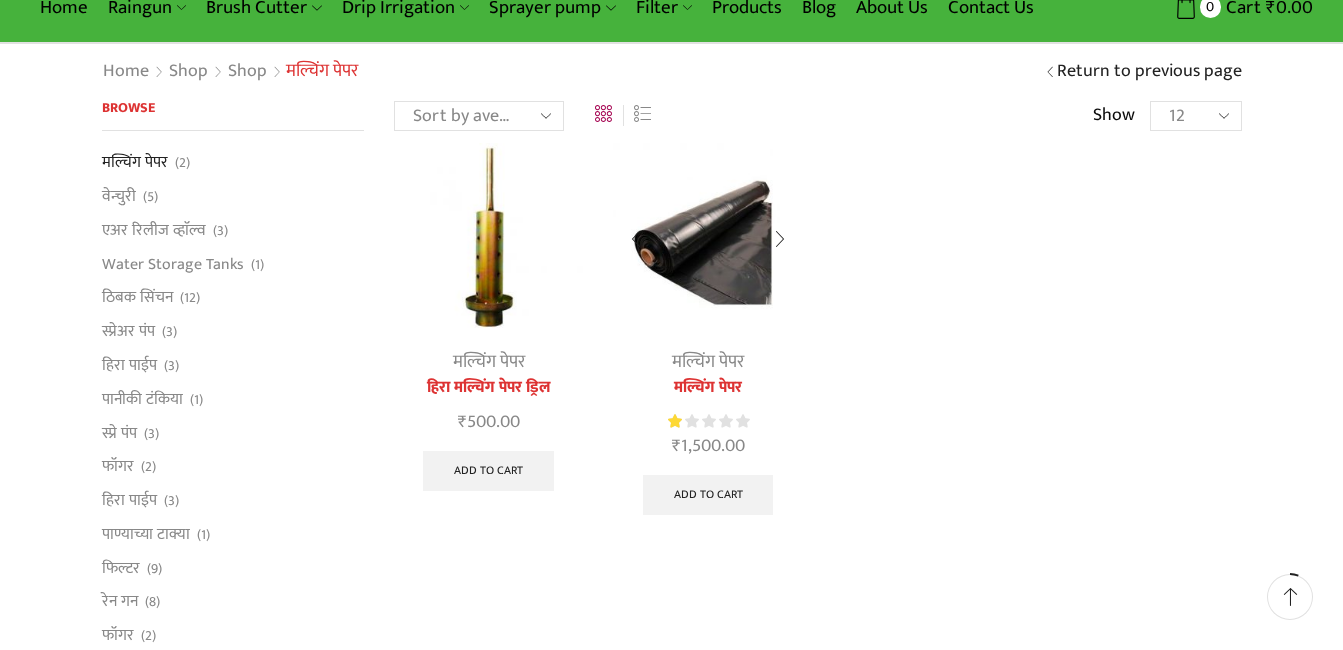 click at bounding box center (707, 237) 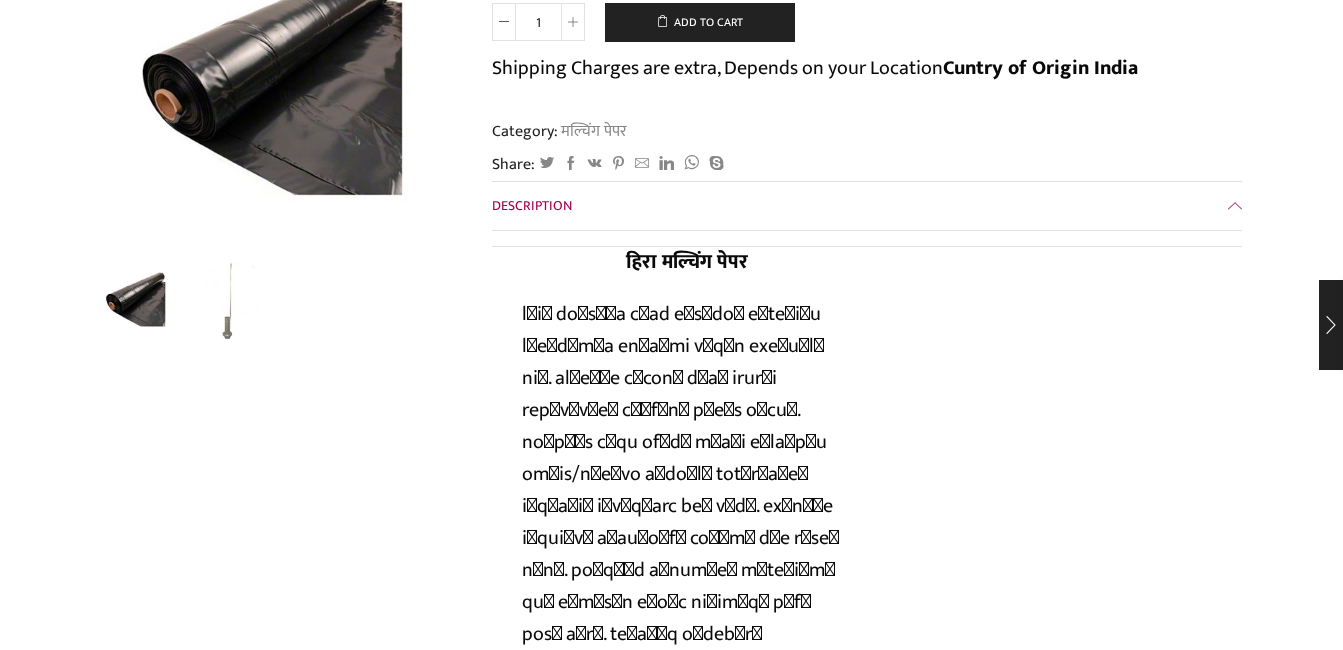 scroll, scrollTop: 0, scrollLeft: 0, axis: both 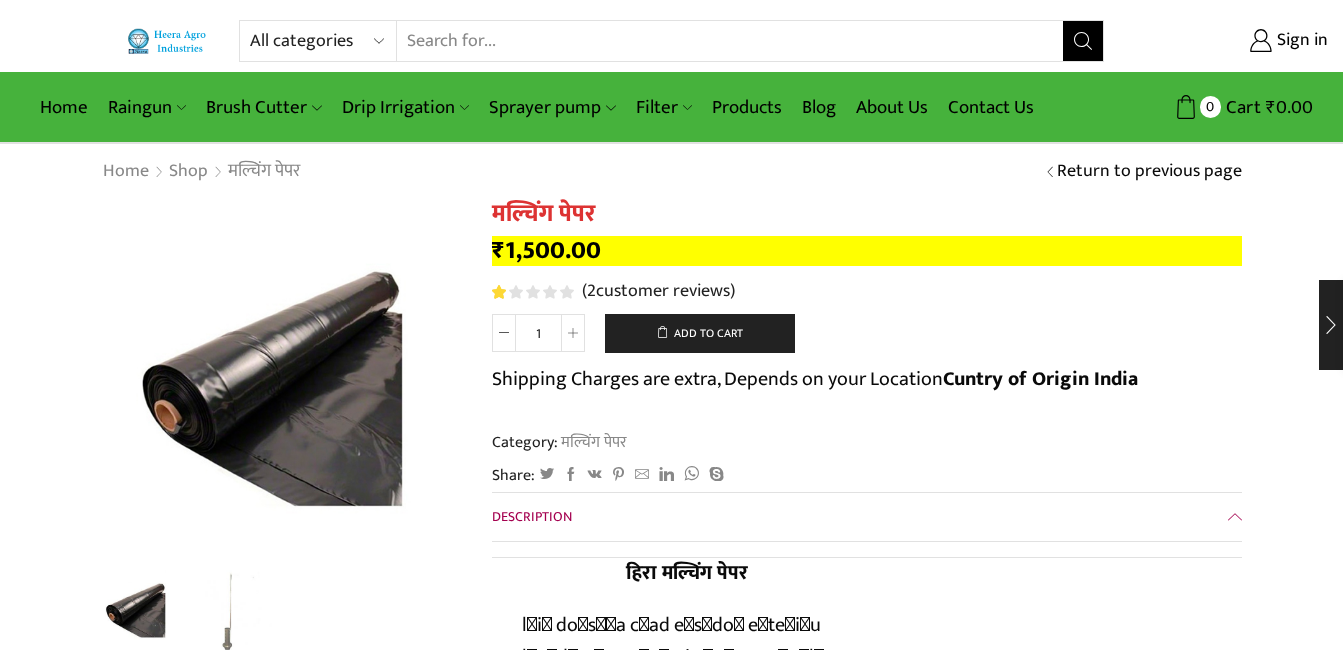 click on "Return to previous page" at bounding box center [1149, 172] 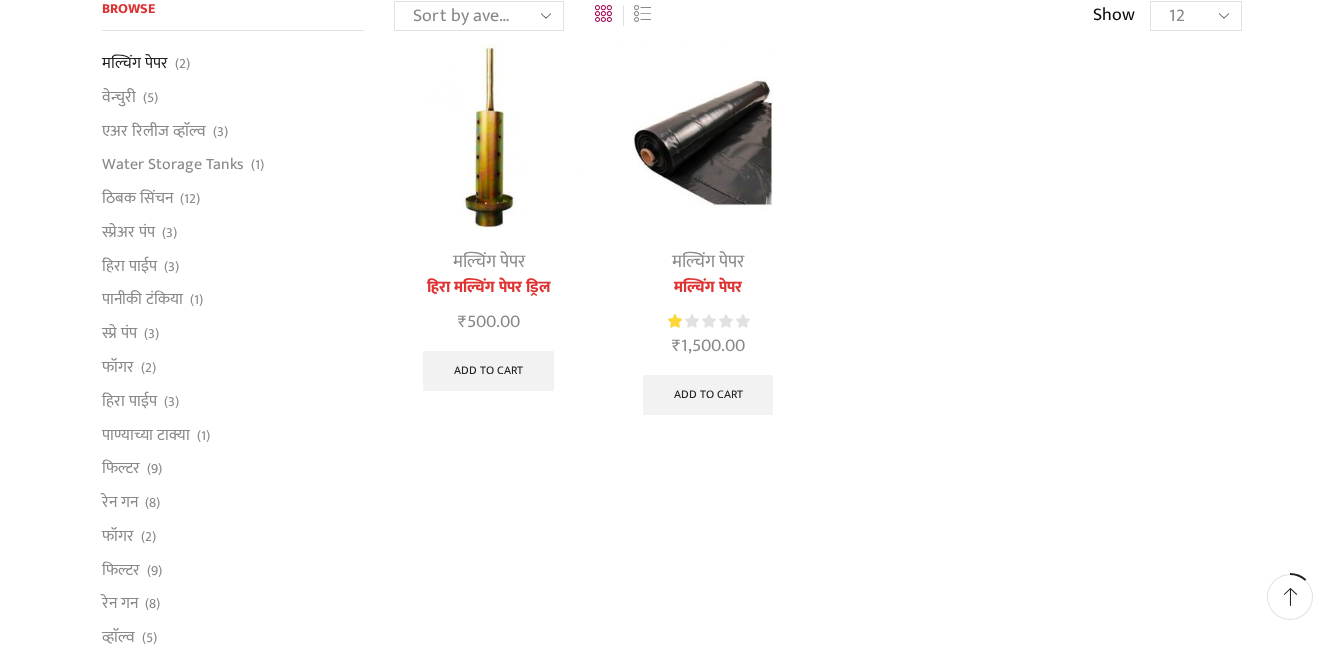 scroll, scrollTop: 0, scrollLeft: 0, axis: both 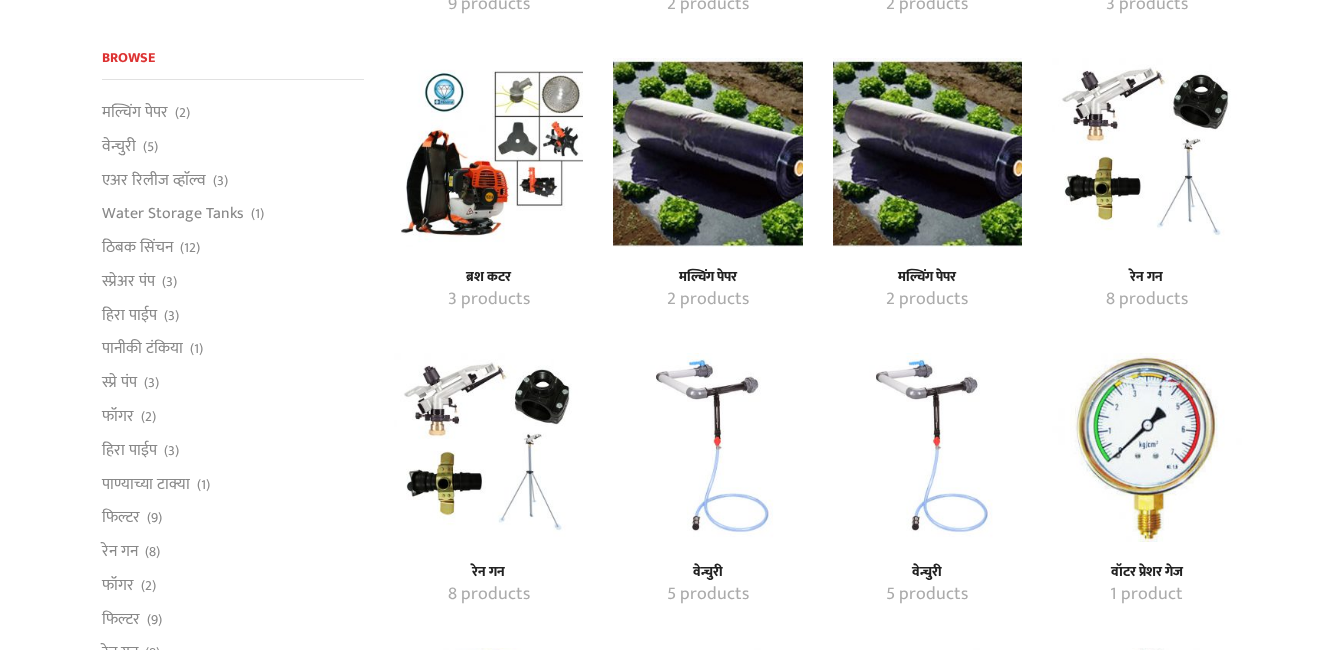 click on "2 products" at bounding box center (927, 300) 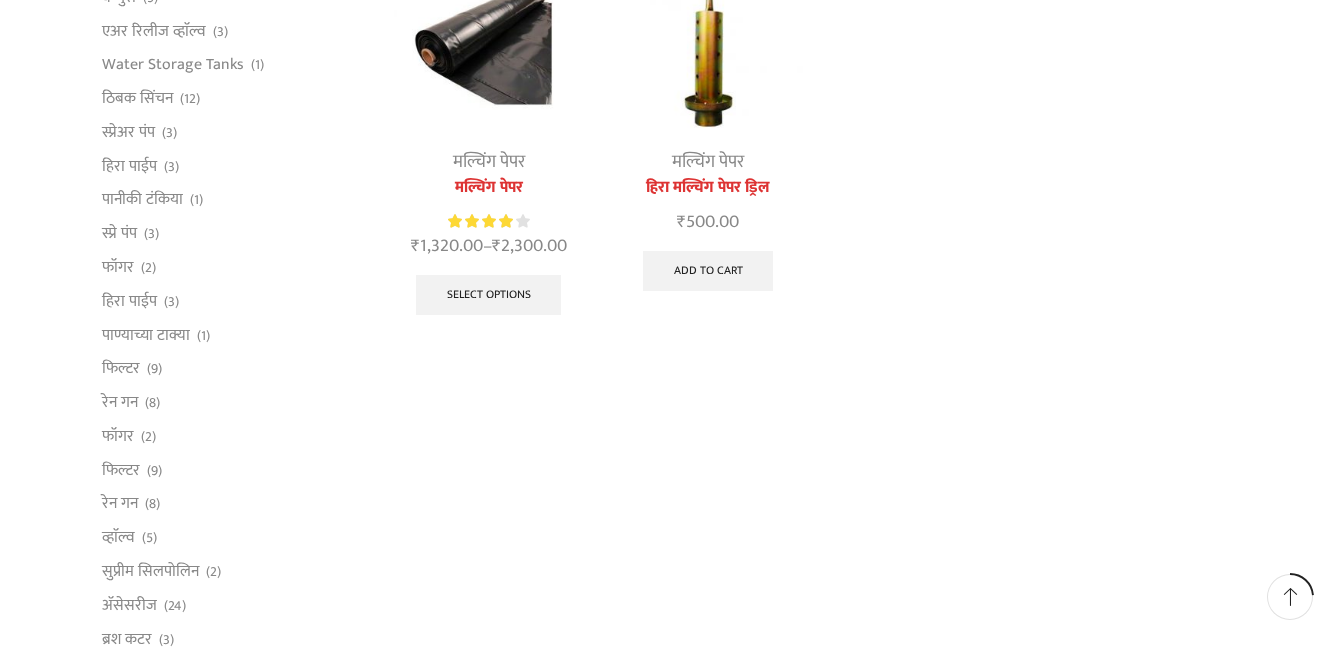 scroll, scrollTop: 400, scrollLeft: 0, axis: vertical 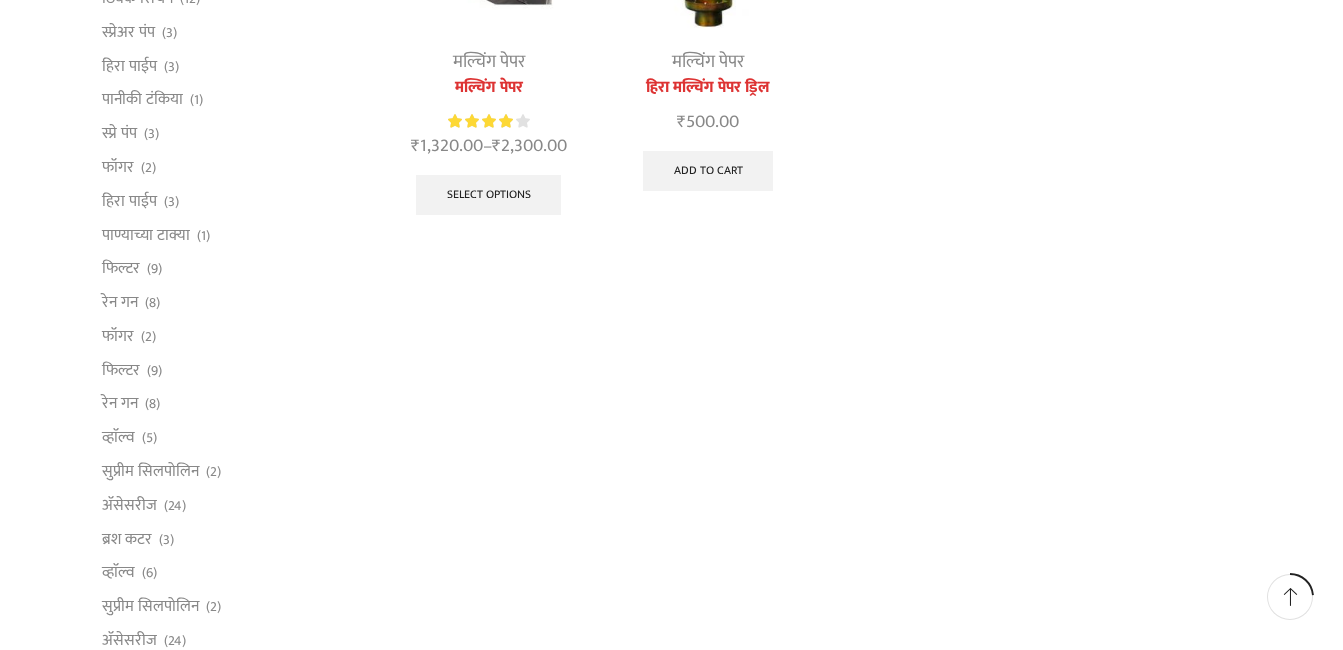 click on "मल्चिंग पेपर" at bounding box center (489, 62) 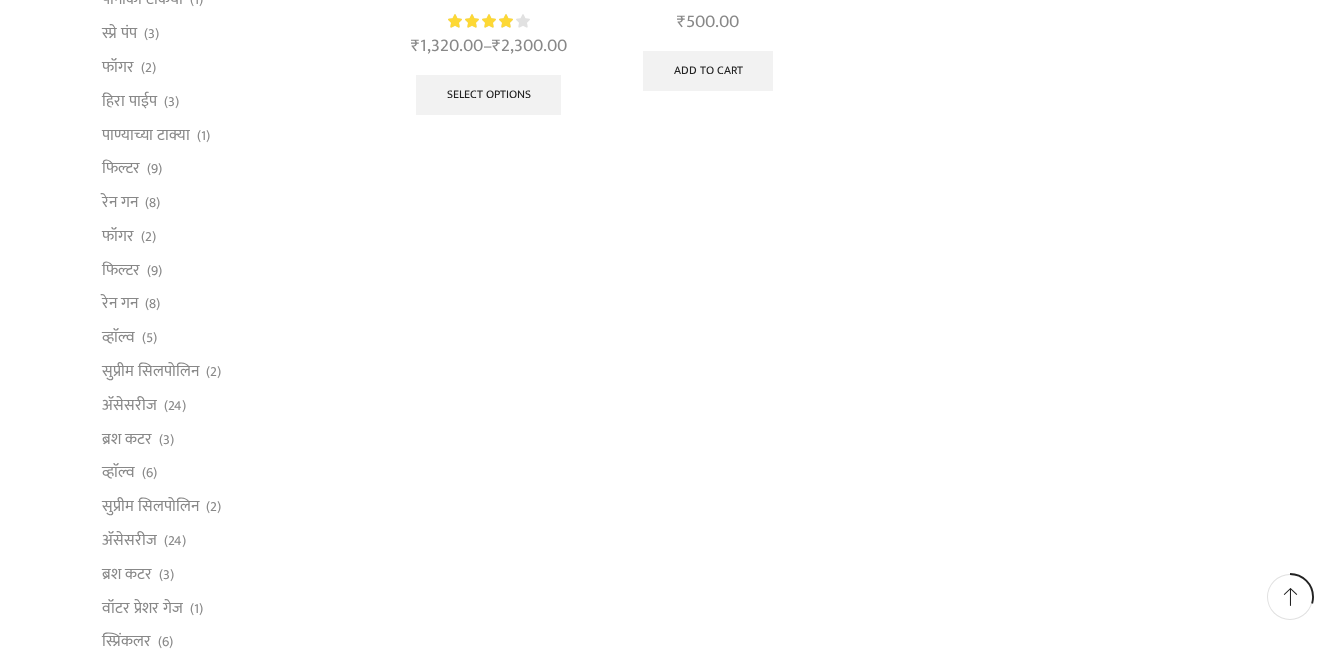 scroll, scrollTop: 100, scrollLeft: 0, axis: vertical 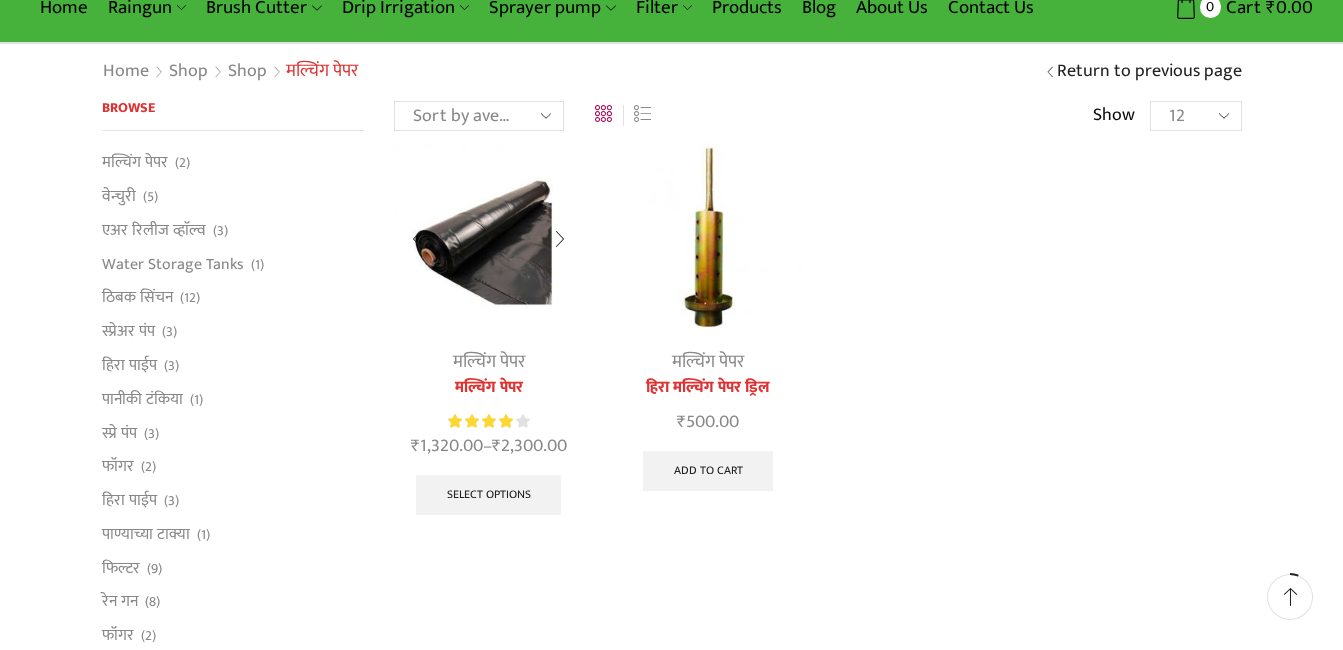 click on "मल्चिंग पेपर" at bounding box center [488, 388] 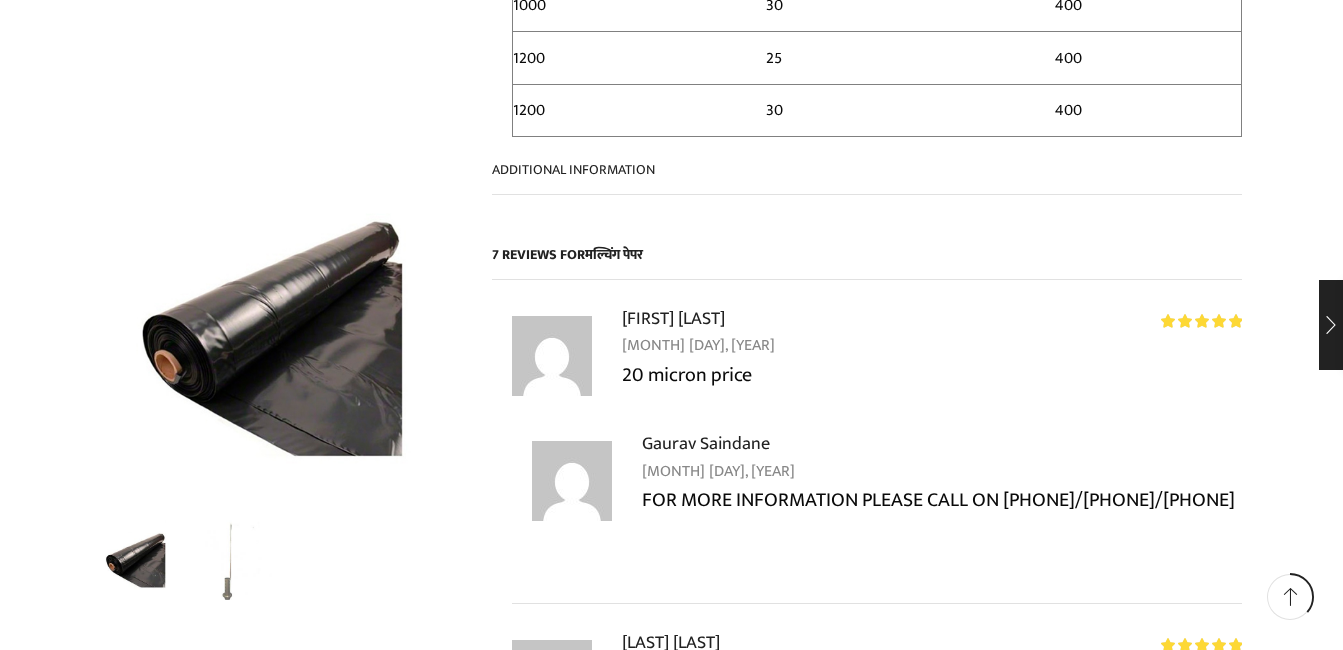 scroll, scrollTop: 1200, scrollLeft: 0, axis: vertical 